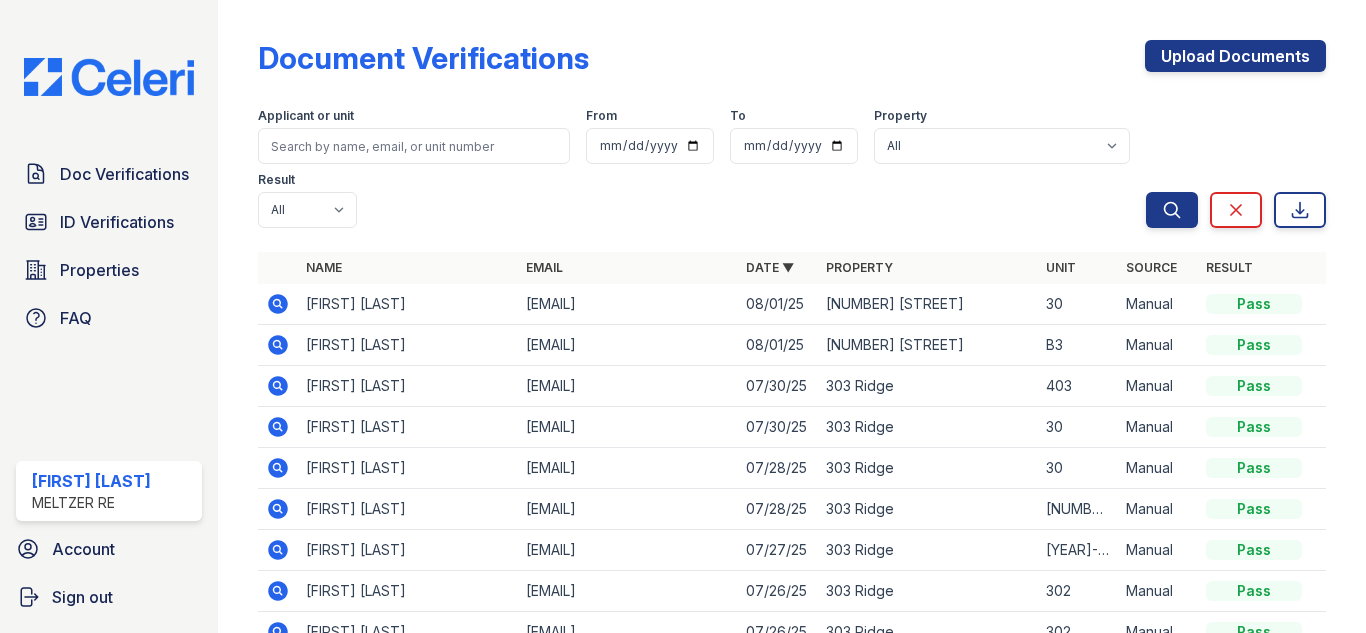 scroll, scrollTop: 0, scrollLeft: 0, axis: both 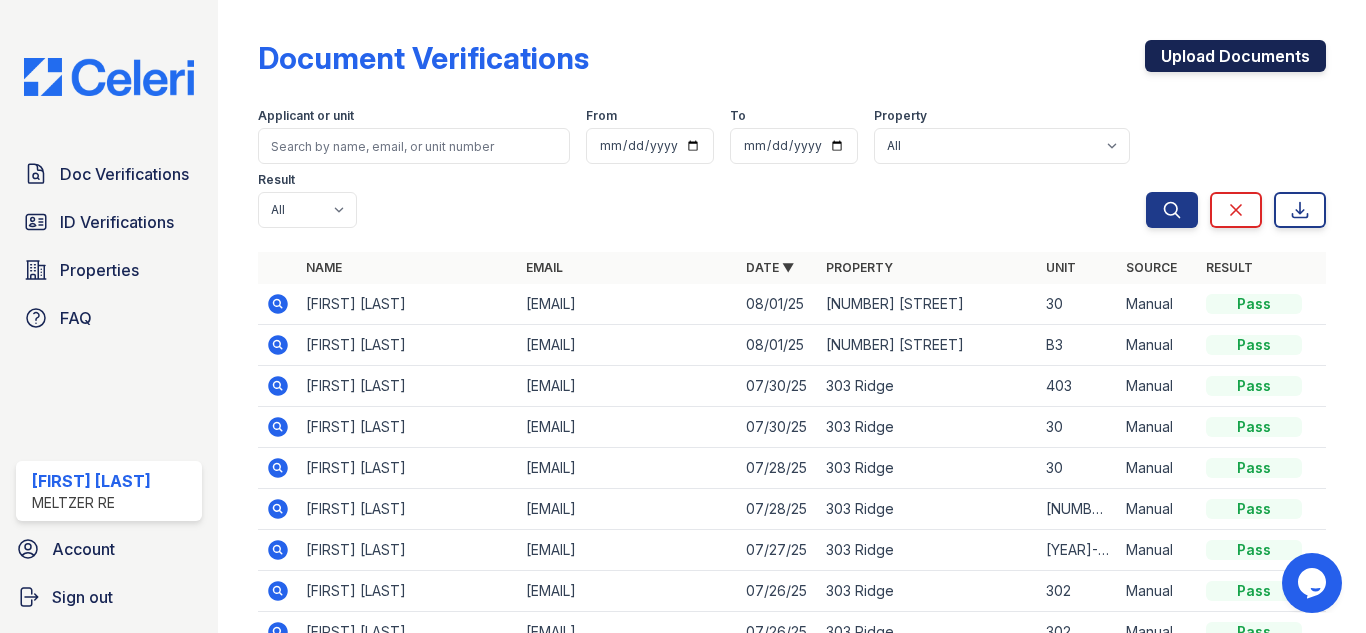 click on "Upload Documents" at bounding box center [1235, 56] 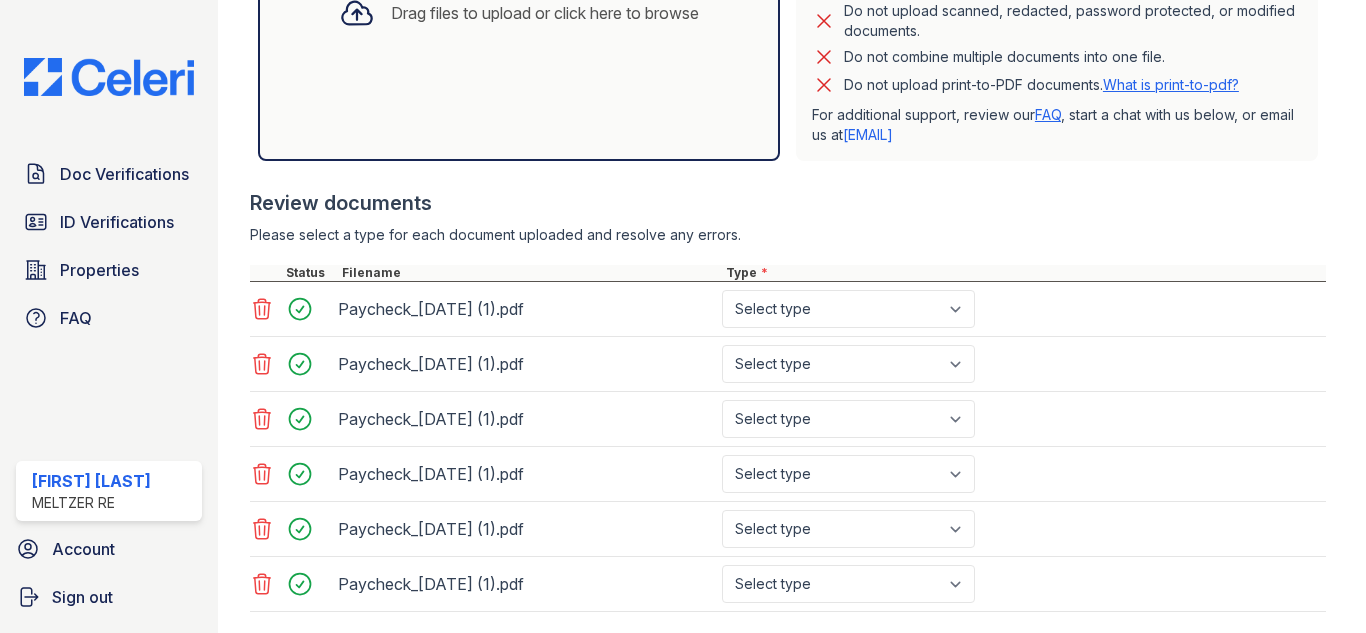 scroll, scrollTop: 686, scrollLeft: 0, axis: vertical 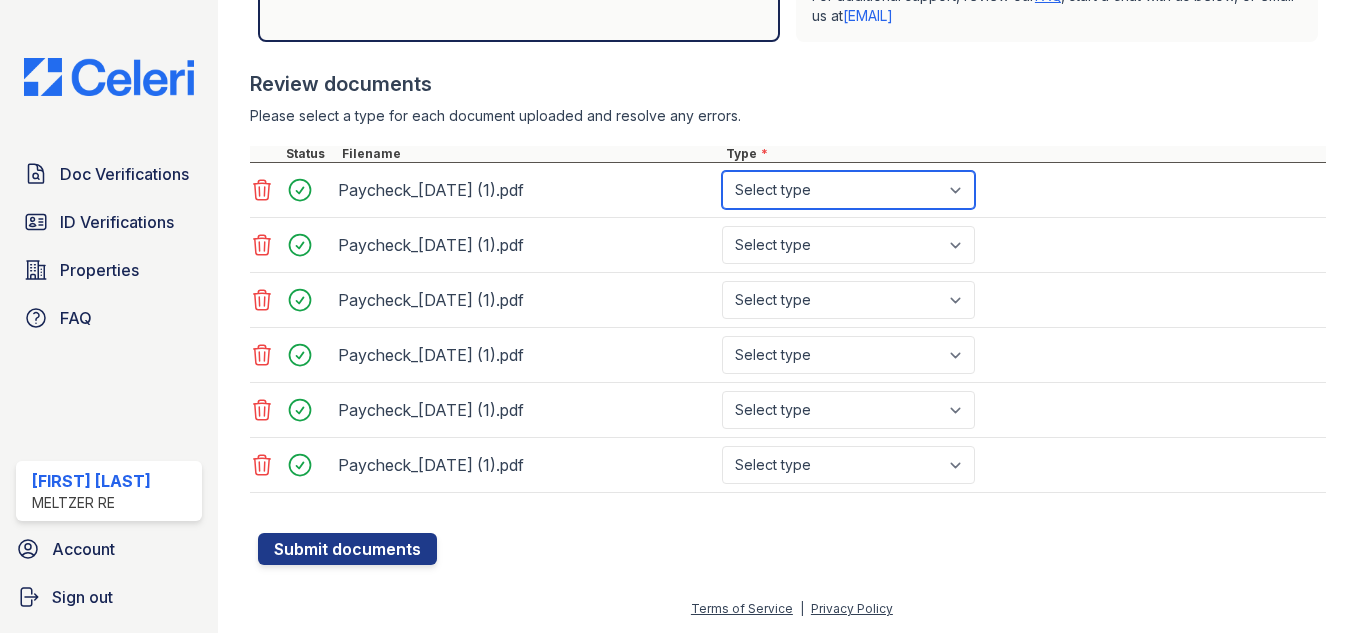click on "Select type
Paystub
Bank Statement
Offer Letter
Tax Documents
Benefit Award Letter
Investment Account Statement
Other" at bounding box center [848, 190] 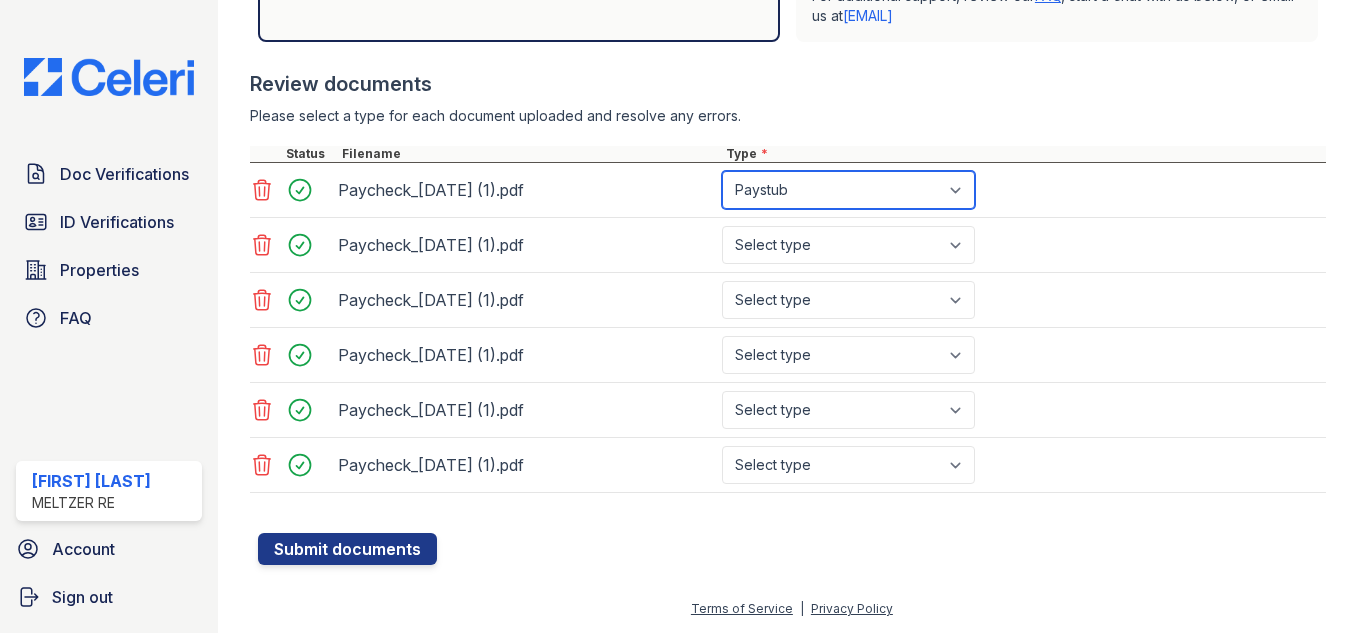 click on "Select type
Paystub
Bank Statement
Offer Letter
Tax Documents
Benefit Award Letter
Investment Account Statement
Other" at bounding box center [848, 190] 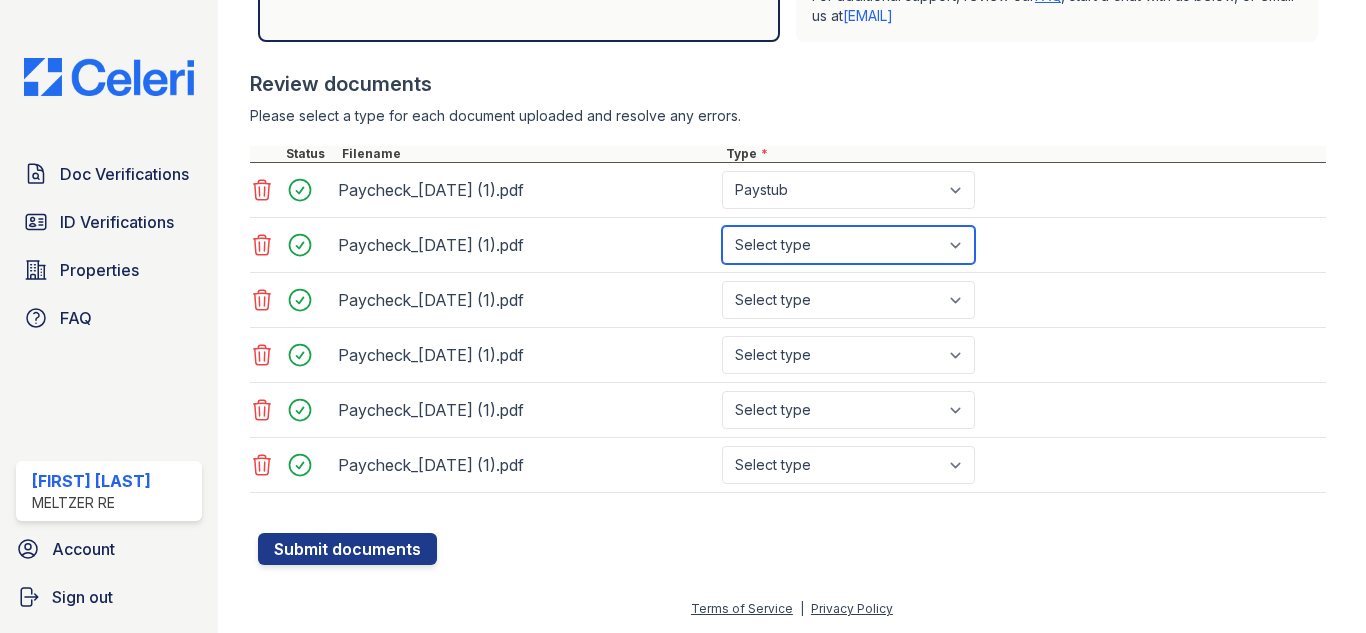 click on "Select type
Paystub
Bank Statement
Offer Letter
Tax Documents
Benefit Award Letter
Investment Account Statement
Other" at bounding box center [848, 245] 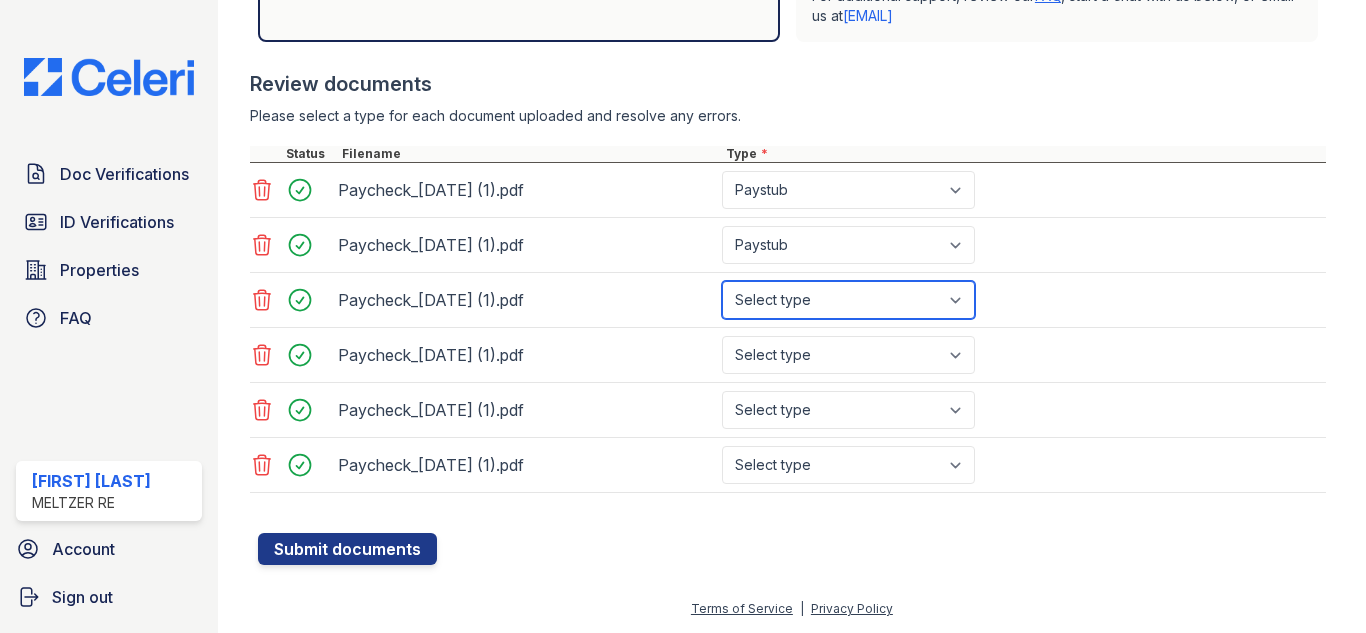 click on "Select type
Paystub
Bank Statement
Offer Letter
Tax Documents
Benefit Award Letter
Investment Account Statement
Other" at bounding box center [848, 300] 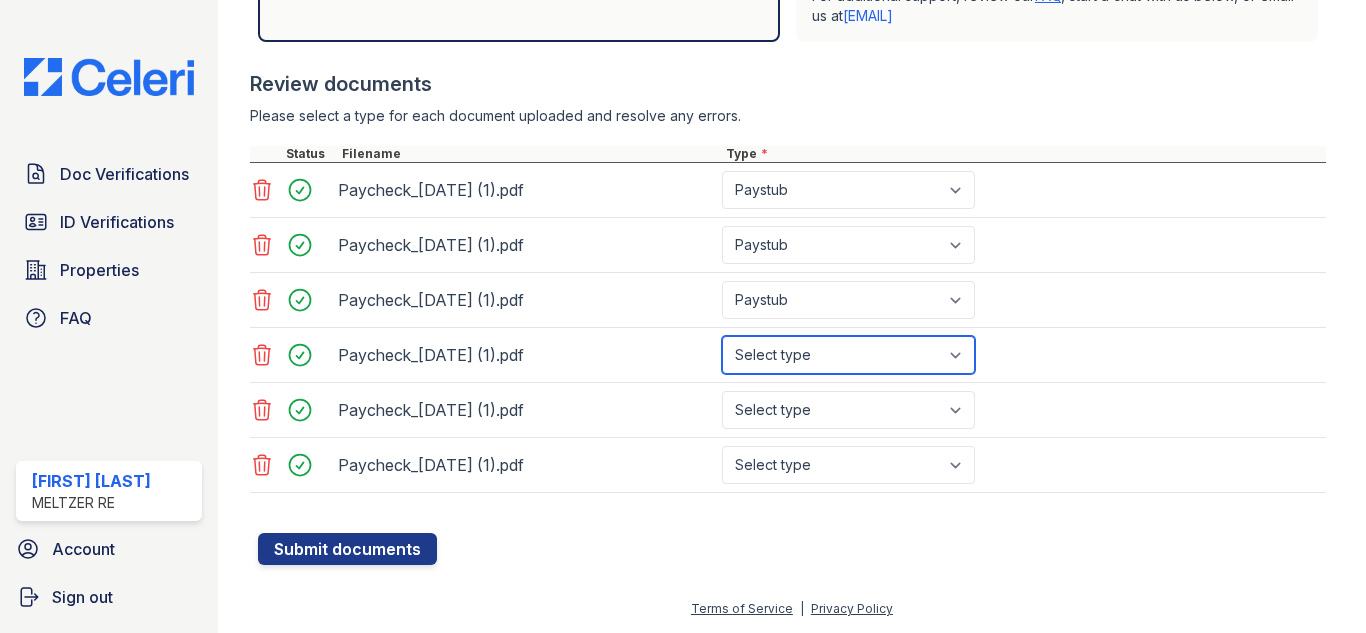 click on "Select type
Paystub
Bank Statement
Offer Letter
Tax Documents
Benefit Award Letter
Investment Account Statement
Other" at bounding box center (848, 355) 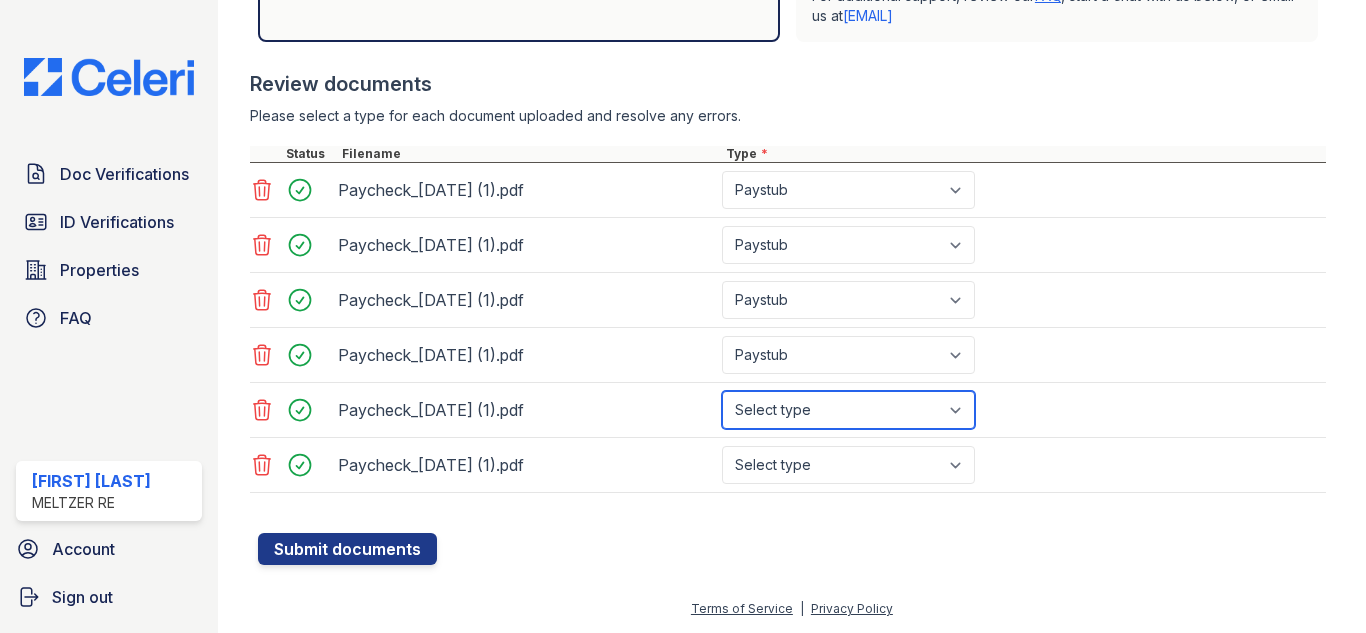 drag, startPoint x: 795, startPoint y: 416, endPoint x: 795, endPoint y: 428, distance: 12 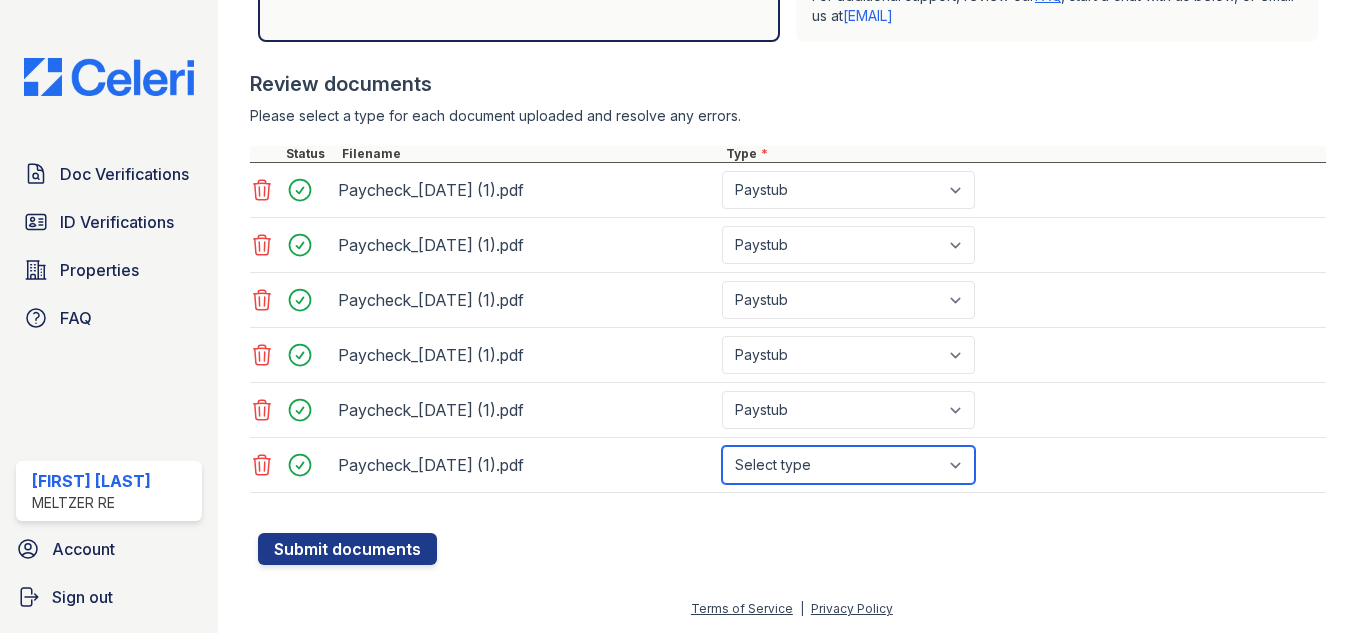click on "Select type
Paystub
Bank Statement
Offer Letter
Tax Documents
Benefit Award Letter
Investment Account Statement
Other" at bounding box center (848, 465) 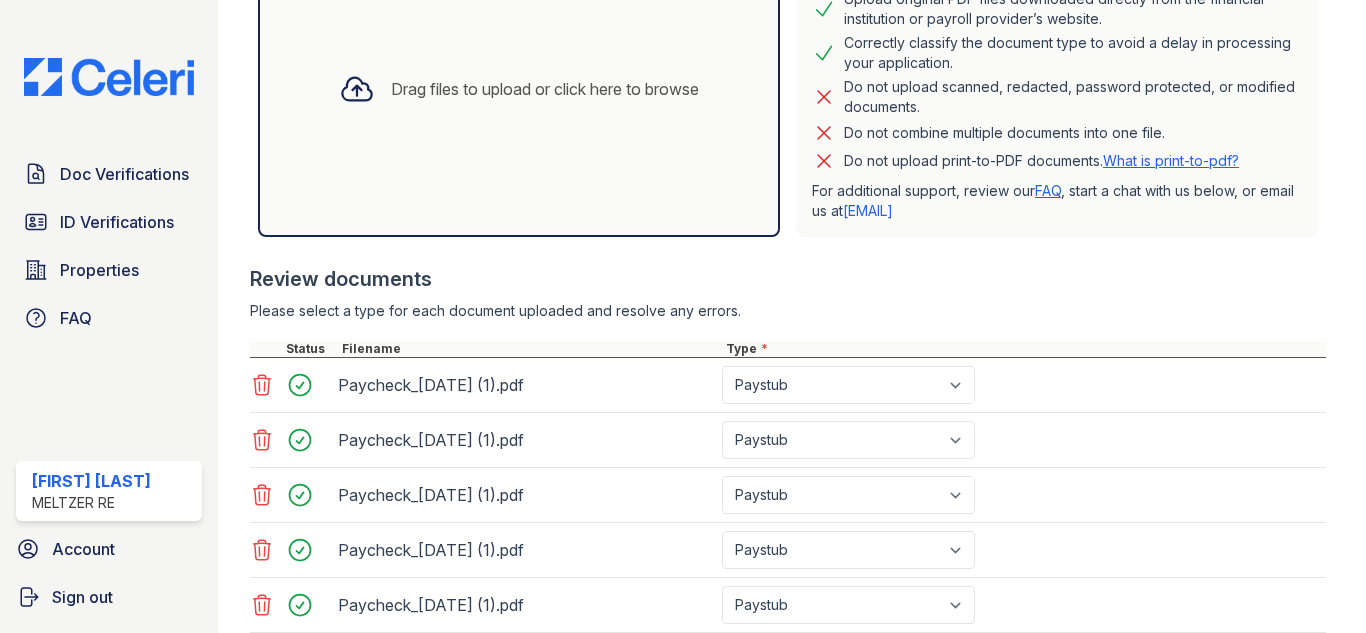 scroll, scrollTop: 486, scrollLeft: 0, axis: vertical 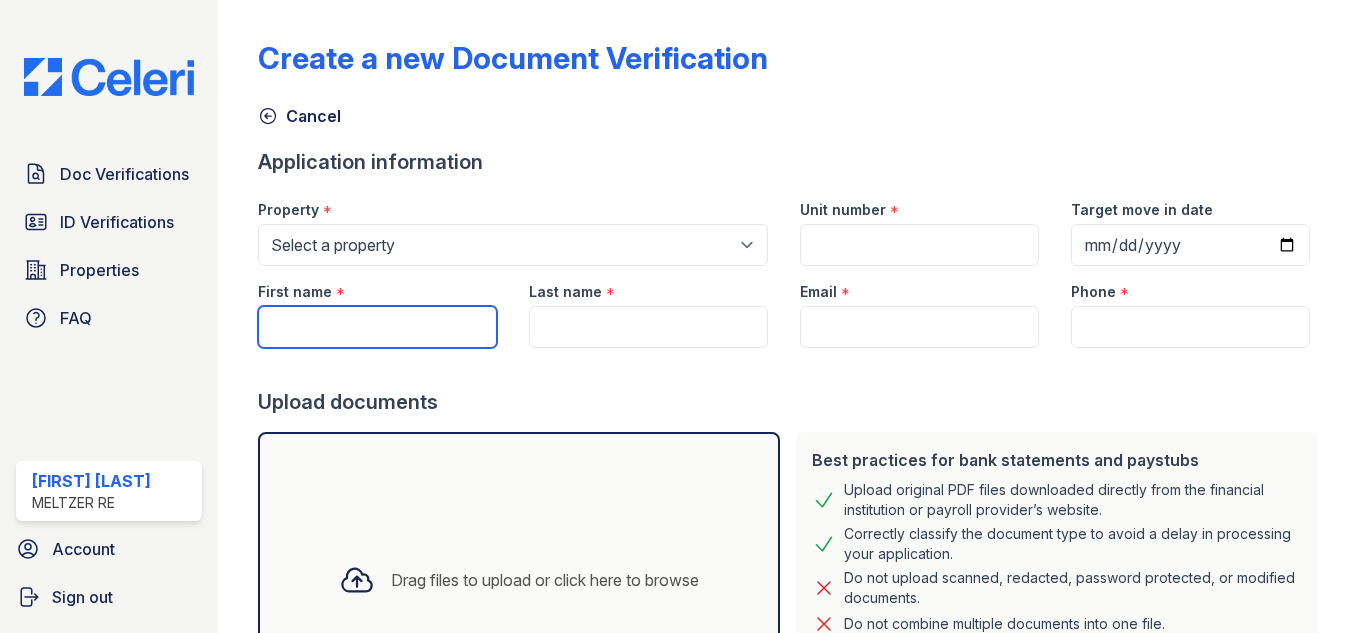click on "First name" at bounding box center [377, 327] 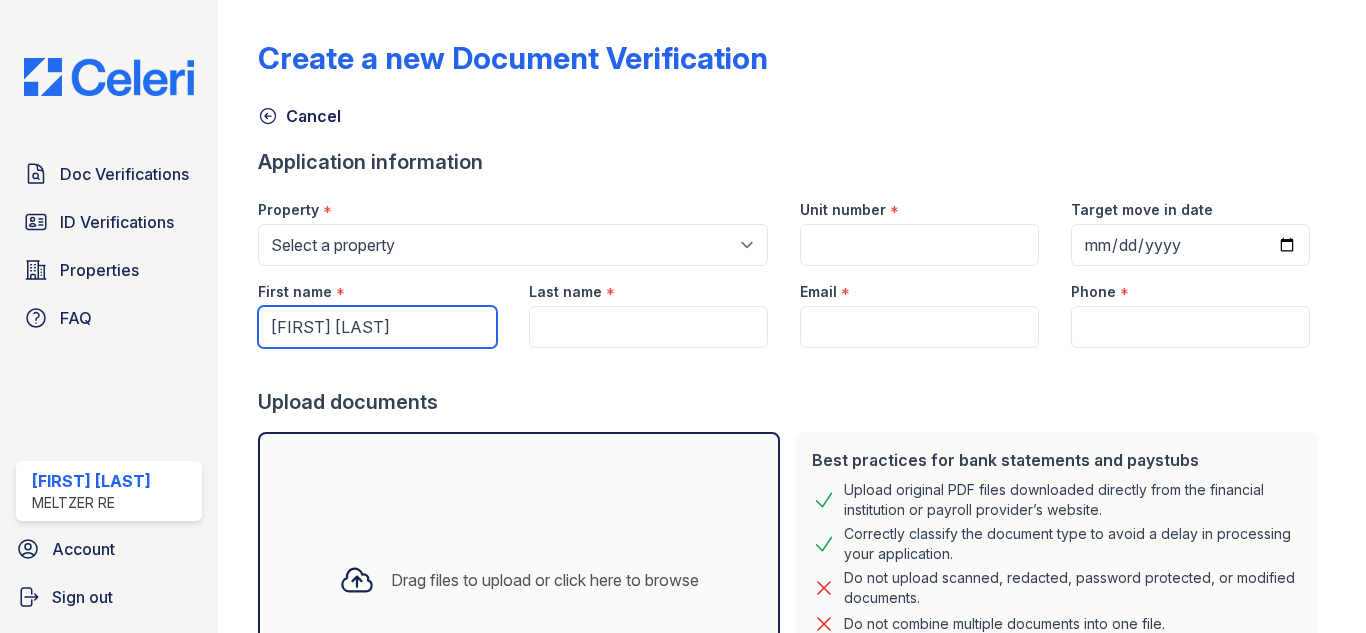 click on "[FIRST] [LAST]" at bounding box center (377, 327) 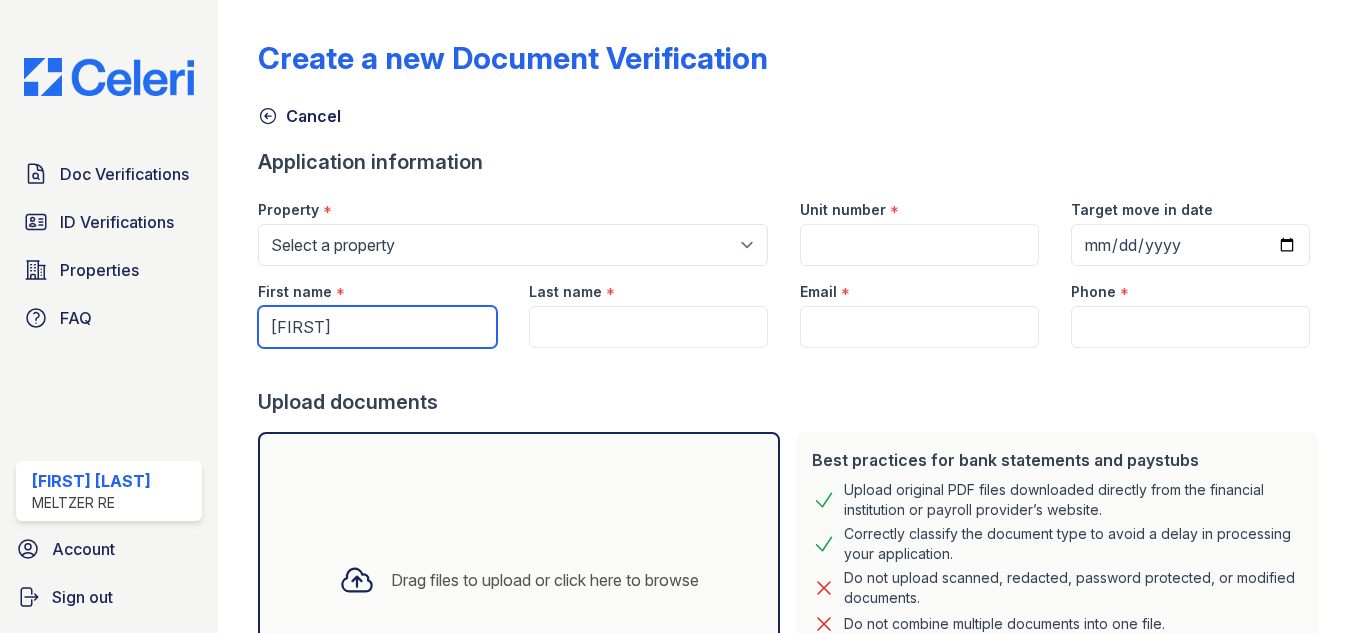 type on "[FIRST]" 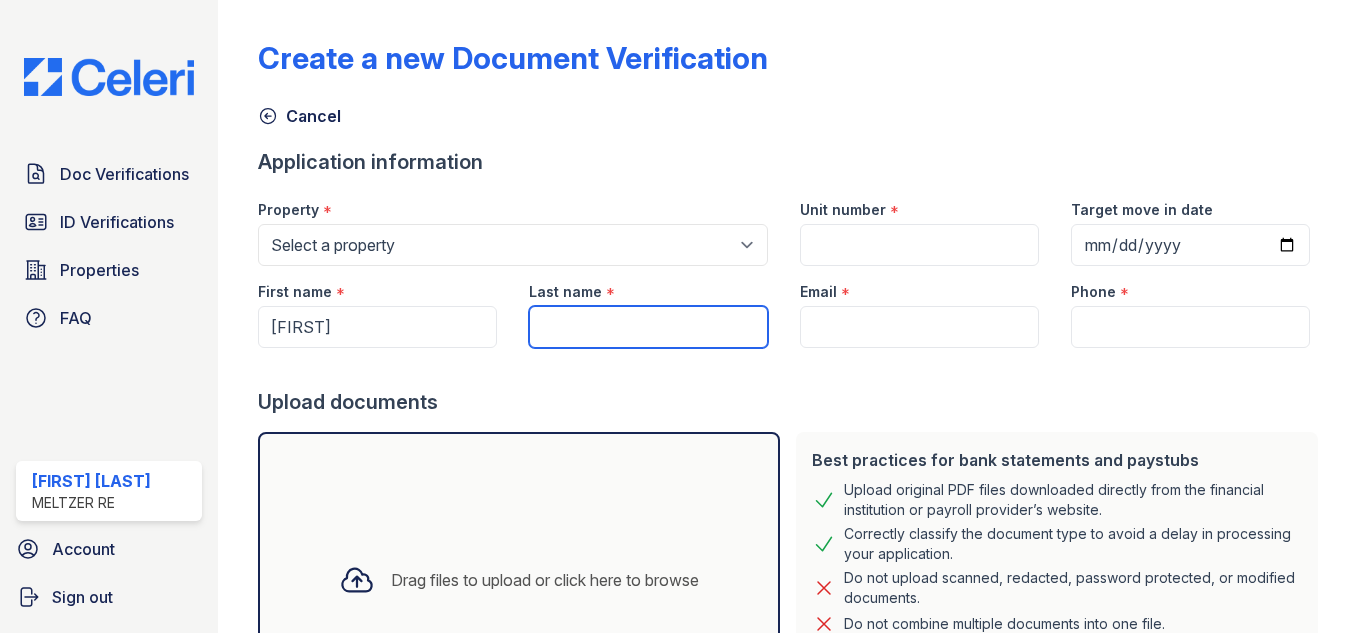 click on "Last name" at bounding box center (648, 327) 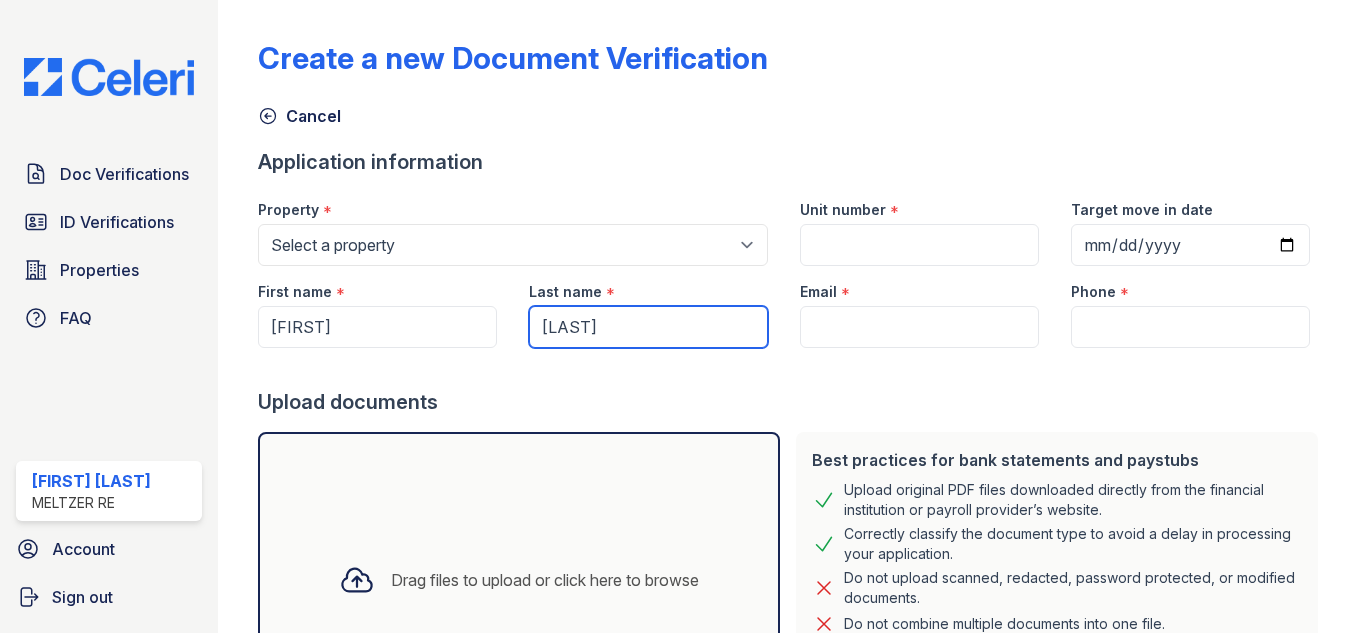 type on "[LAST]" 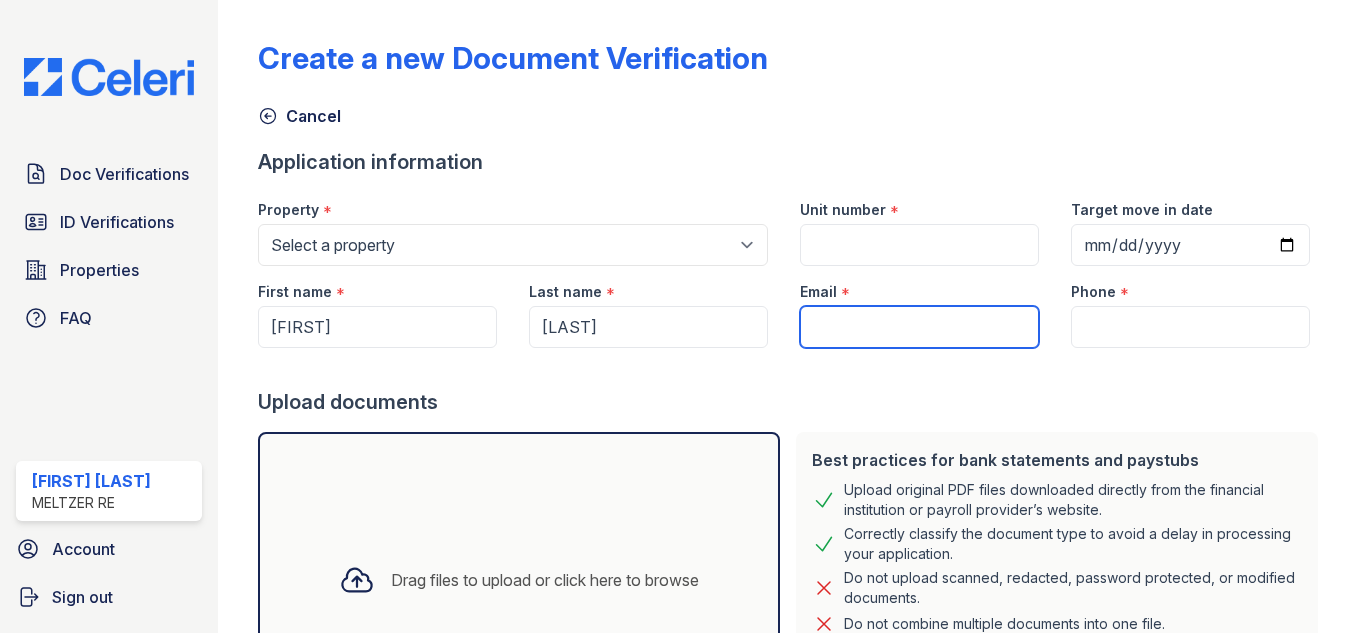 click on "Email" at bounding box center [919, 327] 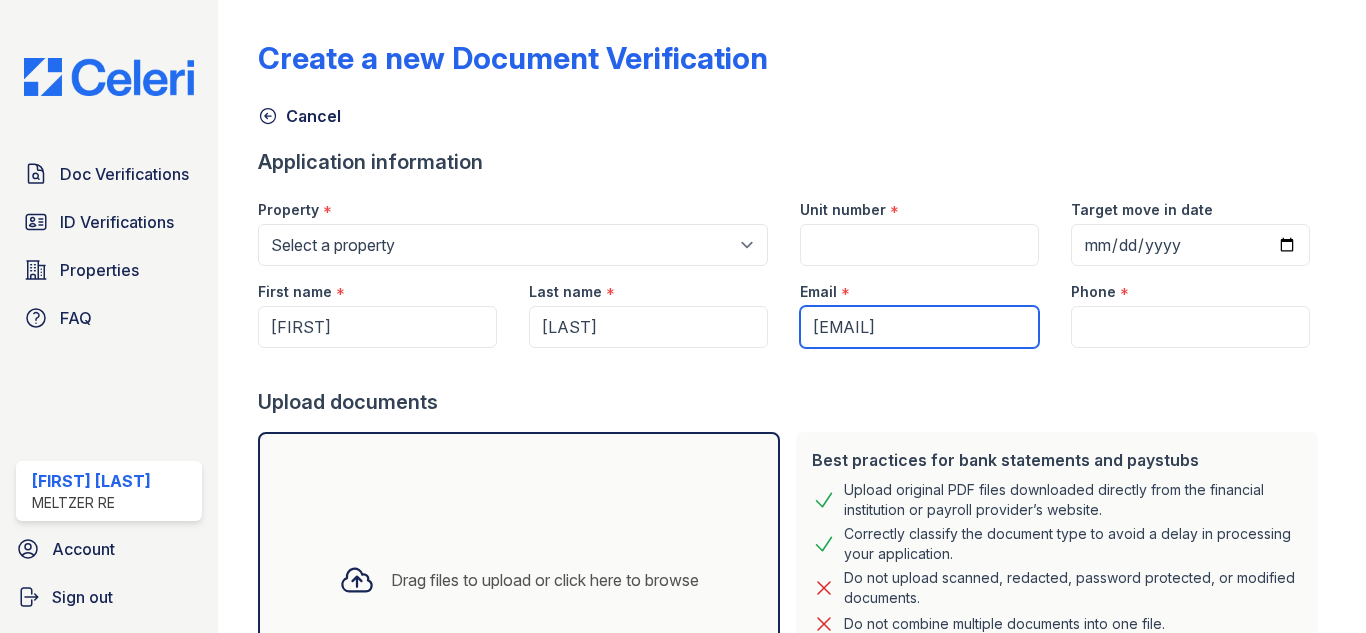 scroll, scrollTop: 0, scrollLeft: 17, axis: horizontal 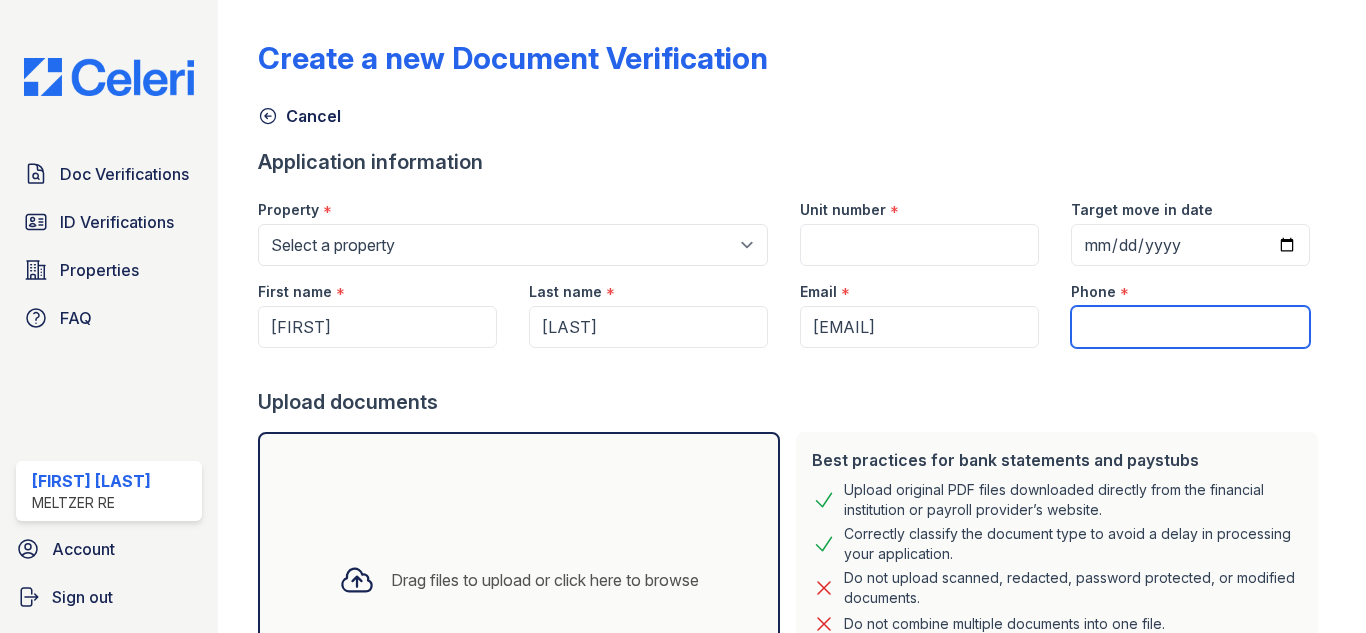click on "Phone" at bounding box center [1190, 327] 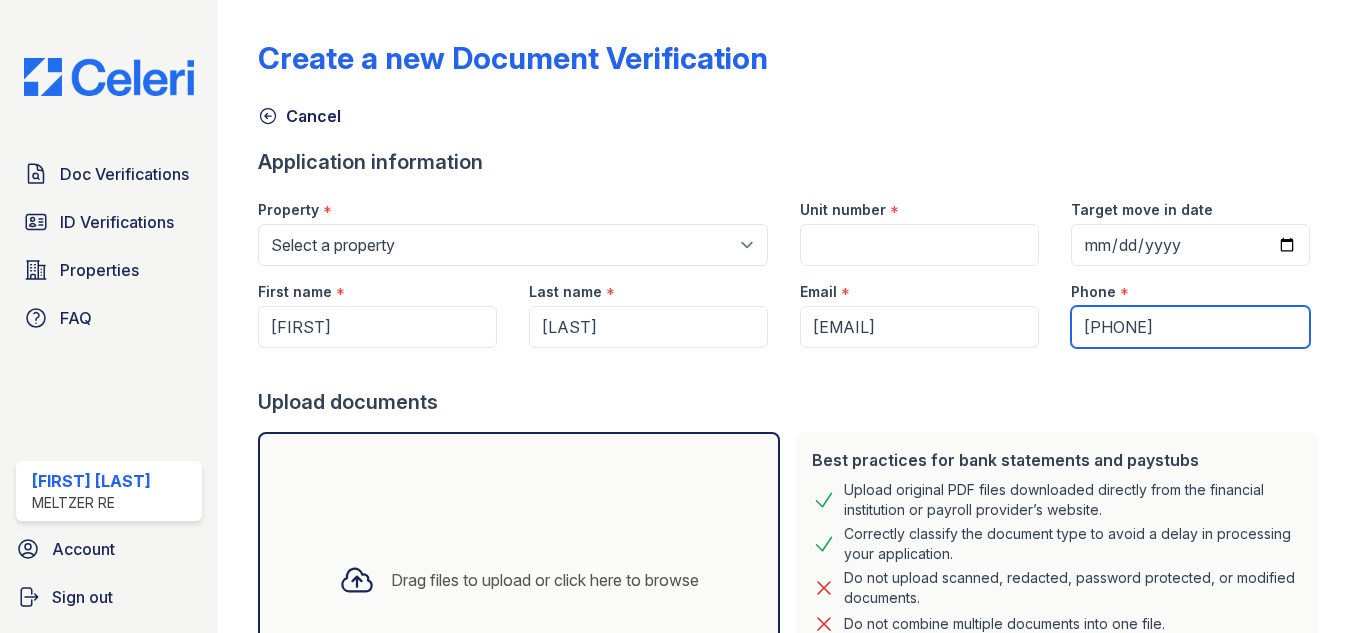 type on "[PHONE]" 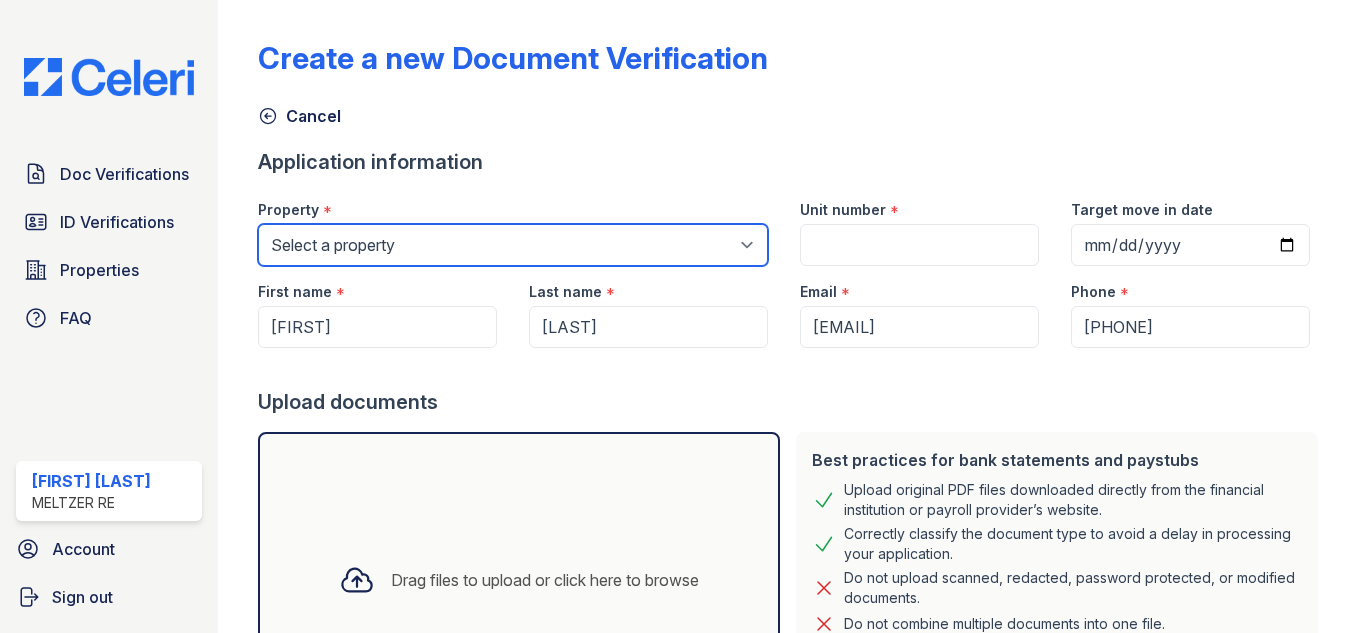 click on "Select a property
[NUMBER] [STREET]
[NUMBER] [STREET]
[NUMBER] [STREET]
[NUMBER] [STREET]
[NUMBER] [STREET]
[NUMBER] [STREET]
[NUMBER] [STREET]" at bounding box center (513, 245) 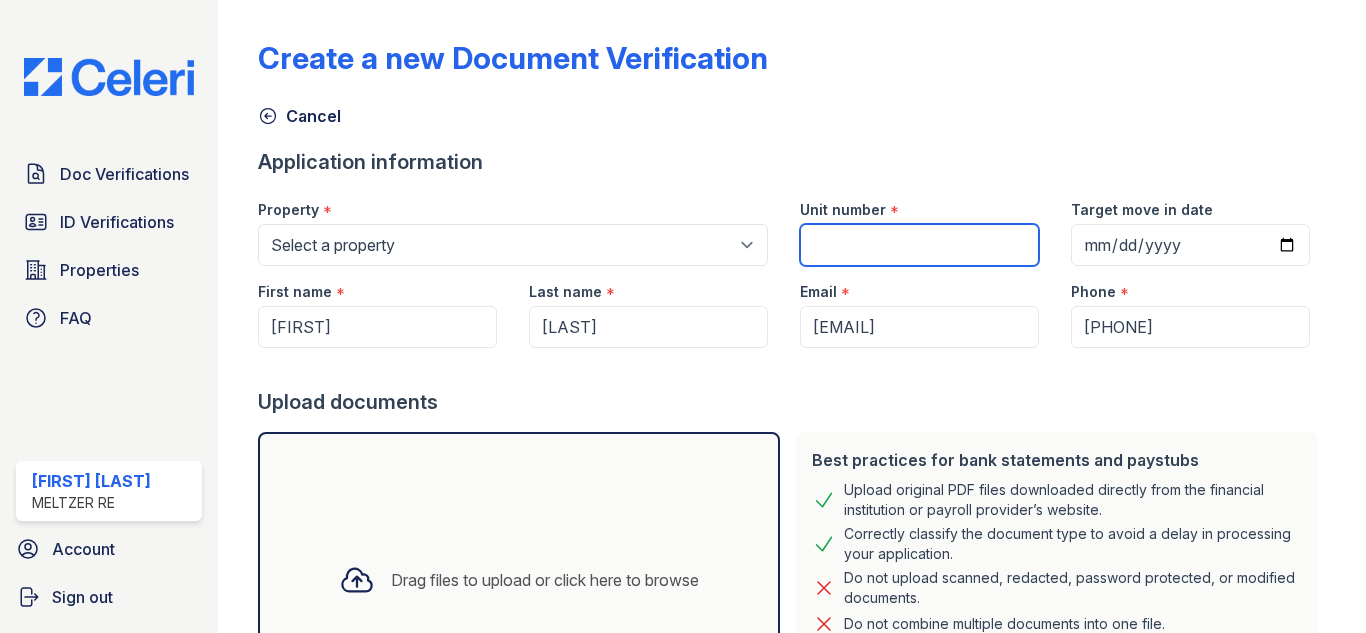 click on "Unit number" at bounding box center [919, 245] 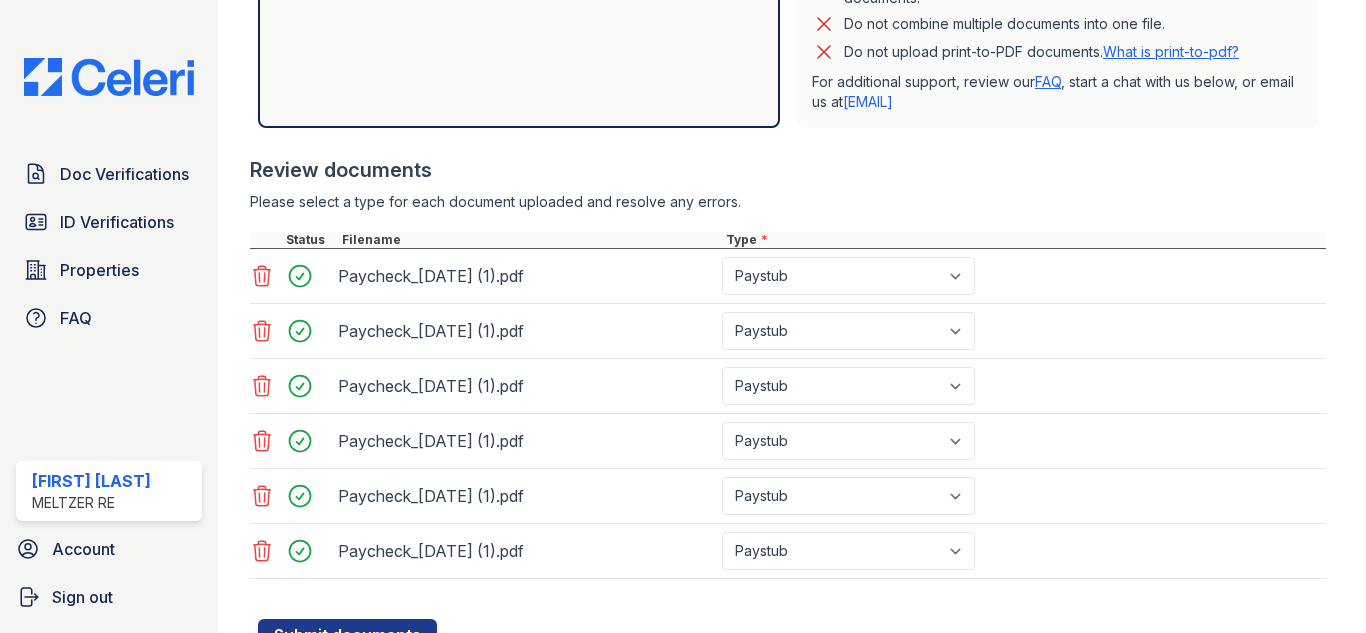 scroll, scrollTop: 686, scrollLeft: 0, axis: vertical 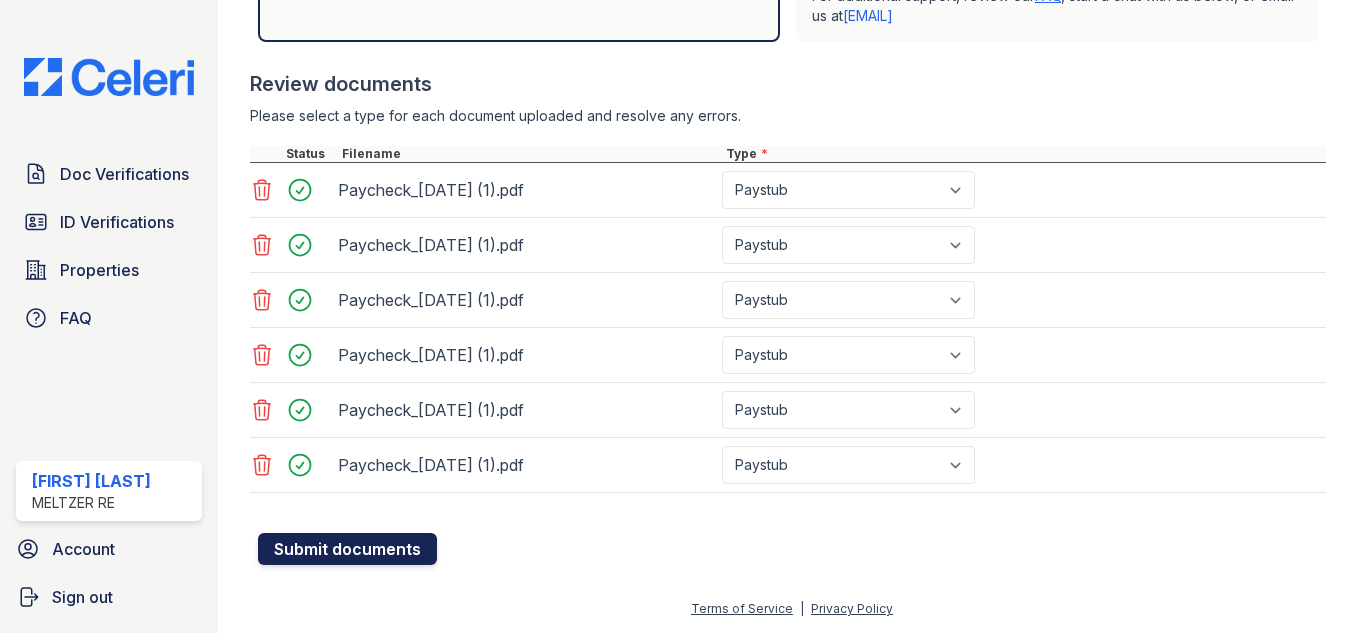 type on "[ALPHANUMERIC]-[ALPHANUMERIC]" 